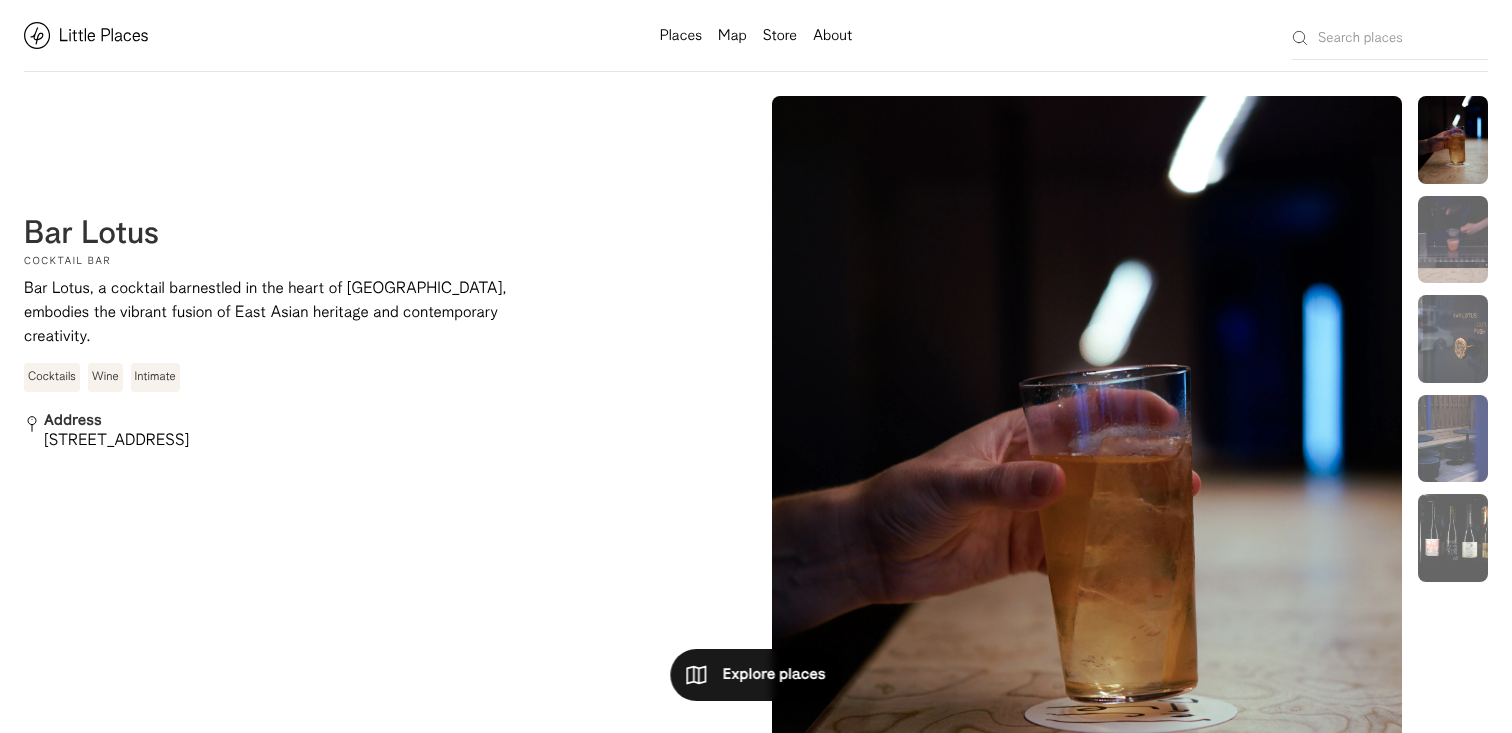 scroll, scrollTop: 0, scrollLeft: 0, axis: both 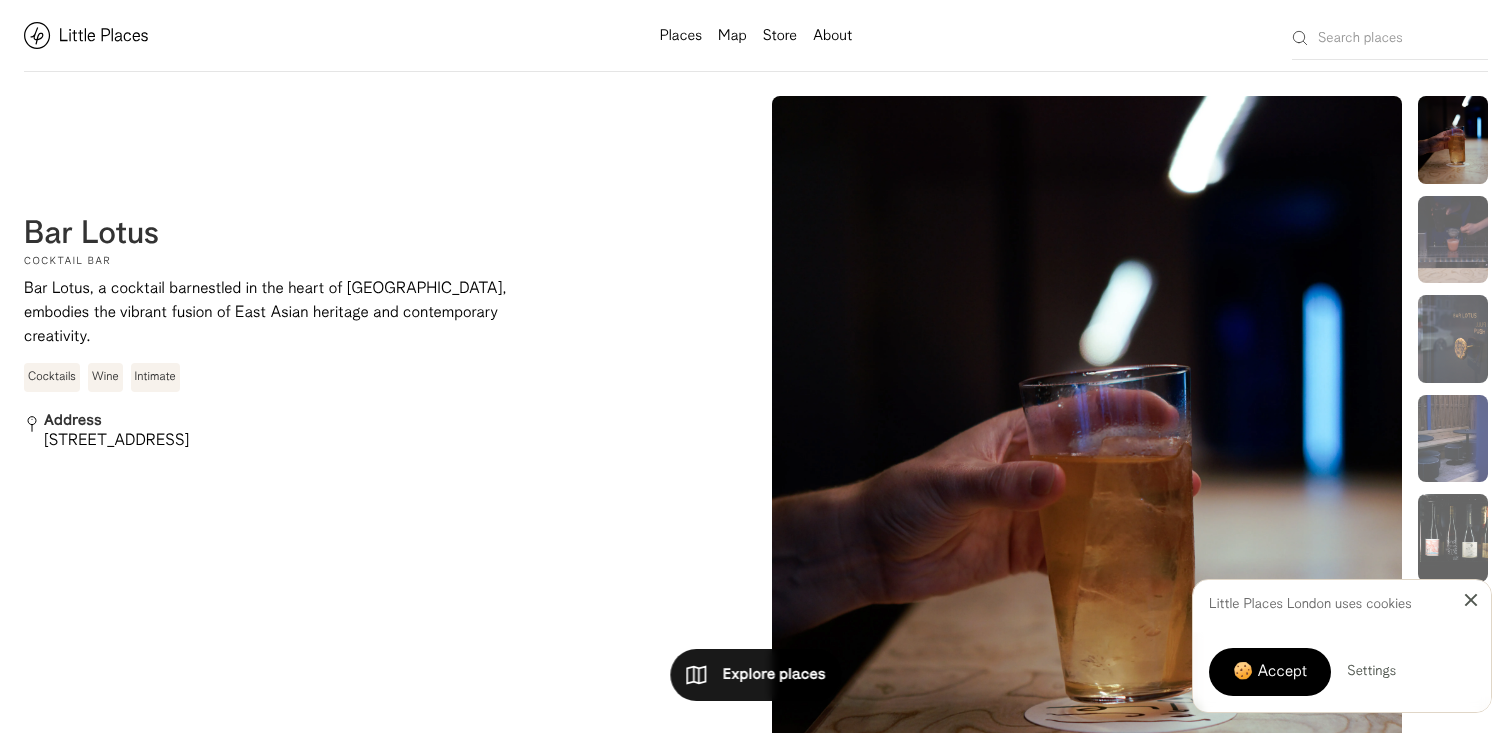 click on "Map" at bounding box center [732, 36] 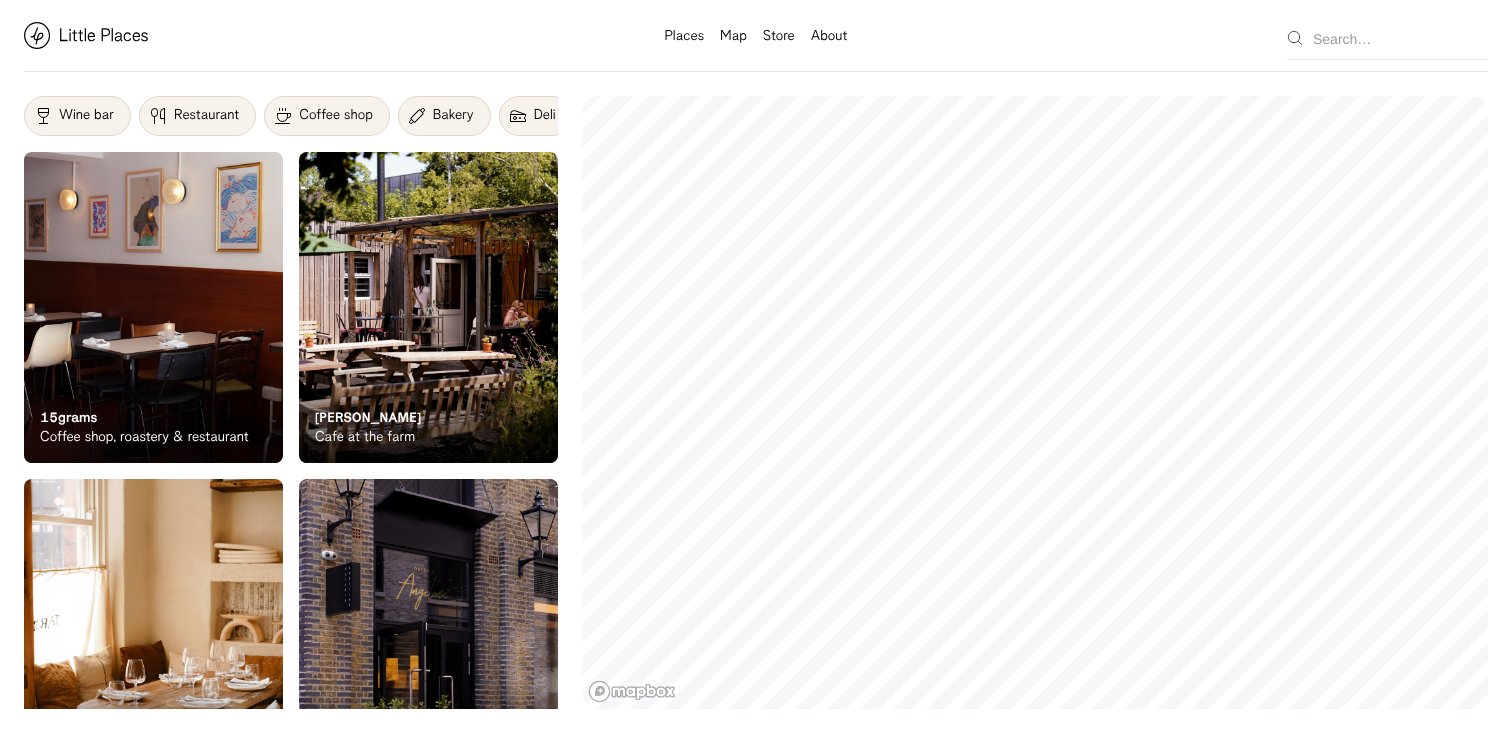 scroll, scrollTop: 0, scrollLeft: 0, axis: both 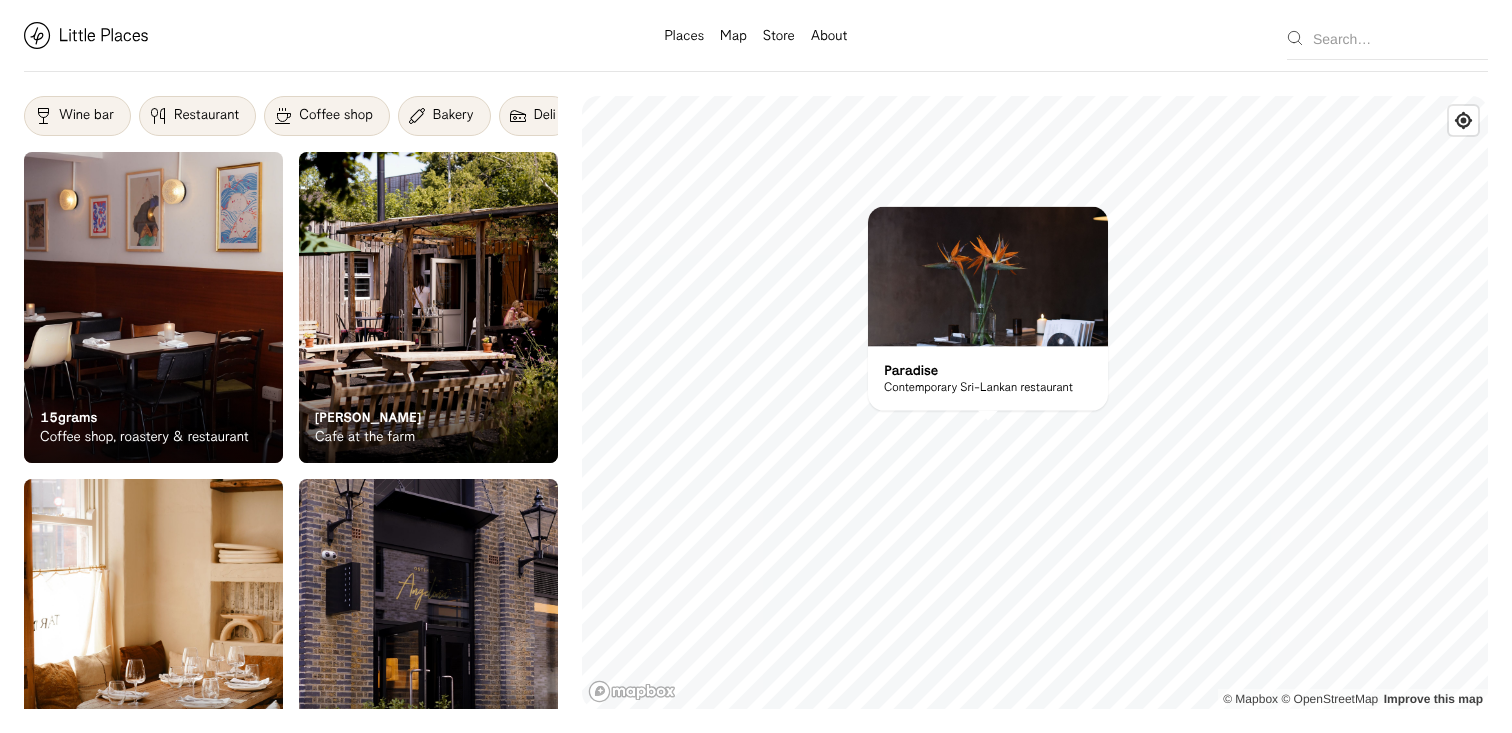 click on "Wine bar" at bounding box center [86, 116] 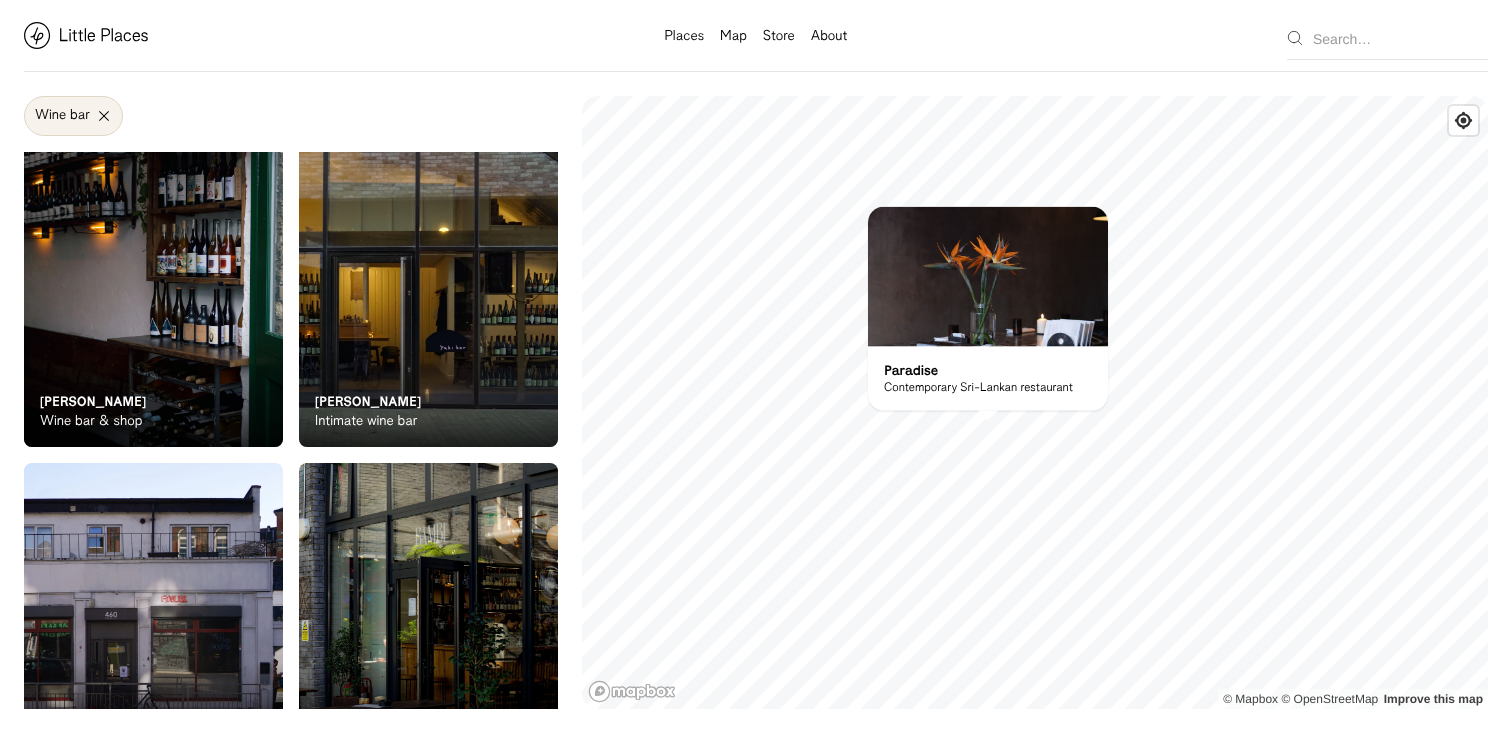 scroll, scrollTop: 2298, scrollLeft: 0, axis: vertical 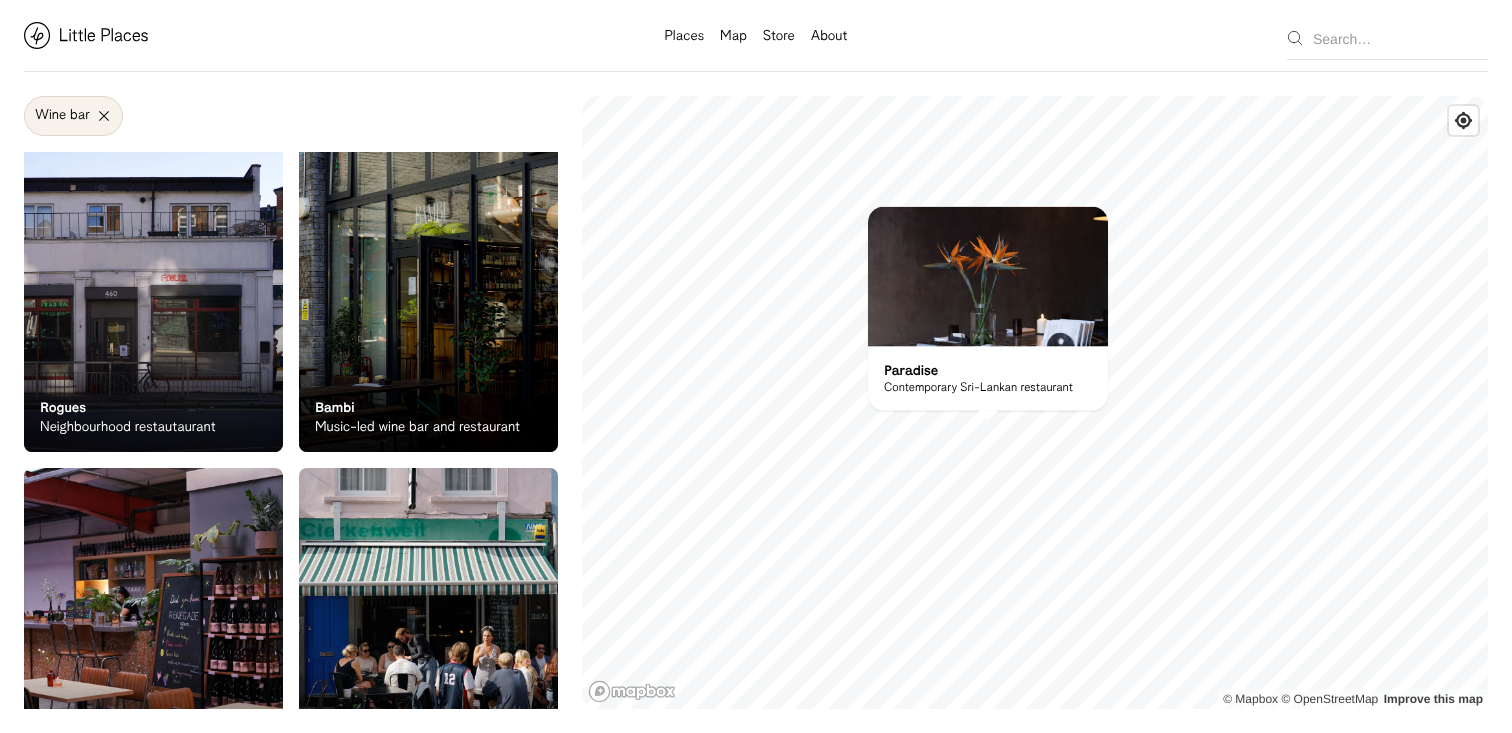 click on "Wine bar" at bounding box center [73, 116] 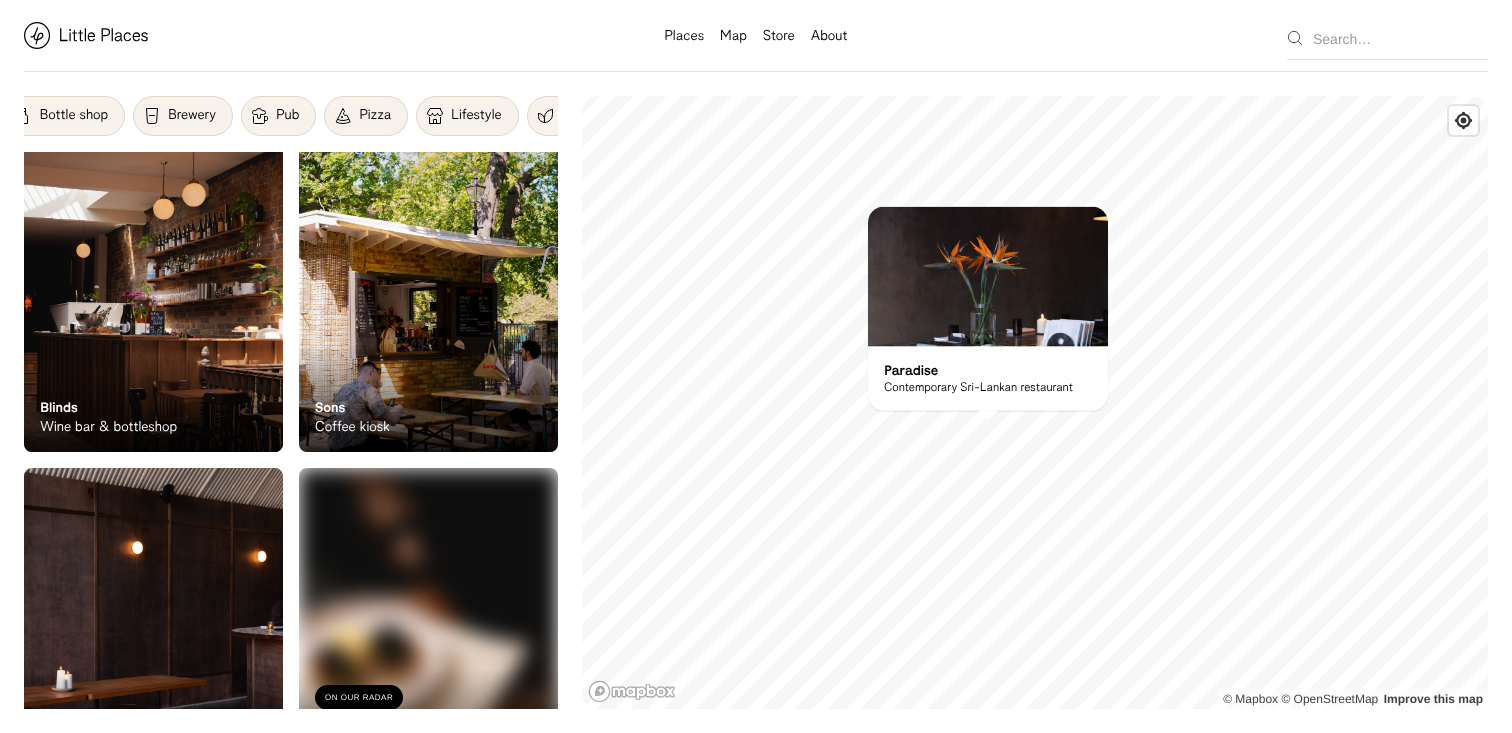 scroll, scrollTop: 0, scrollLeft: 906, axis: horizontal 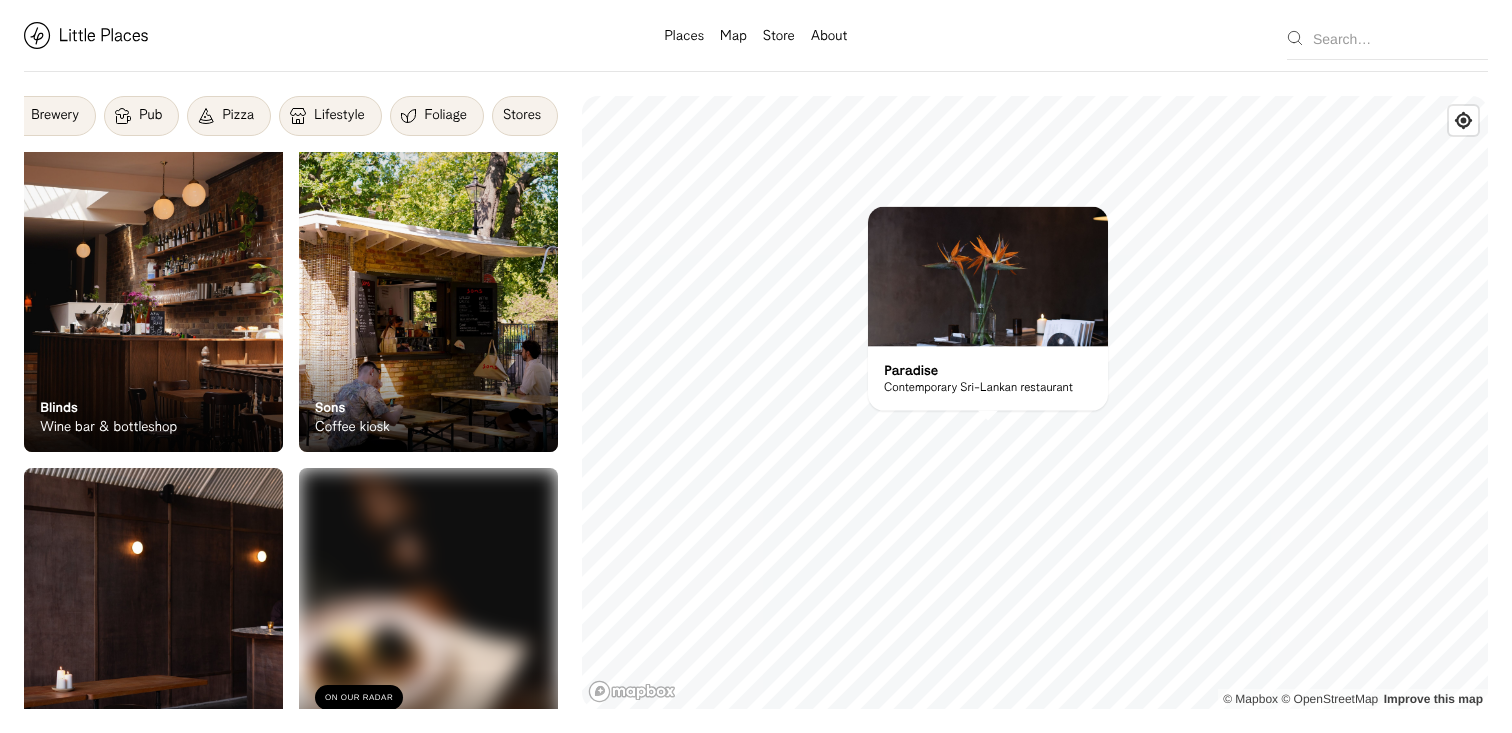click on "Pub" at bounding box center (141, 116) 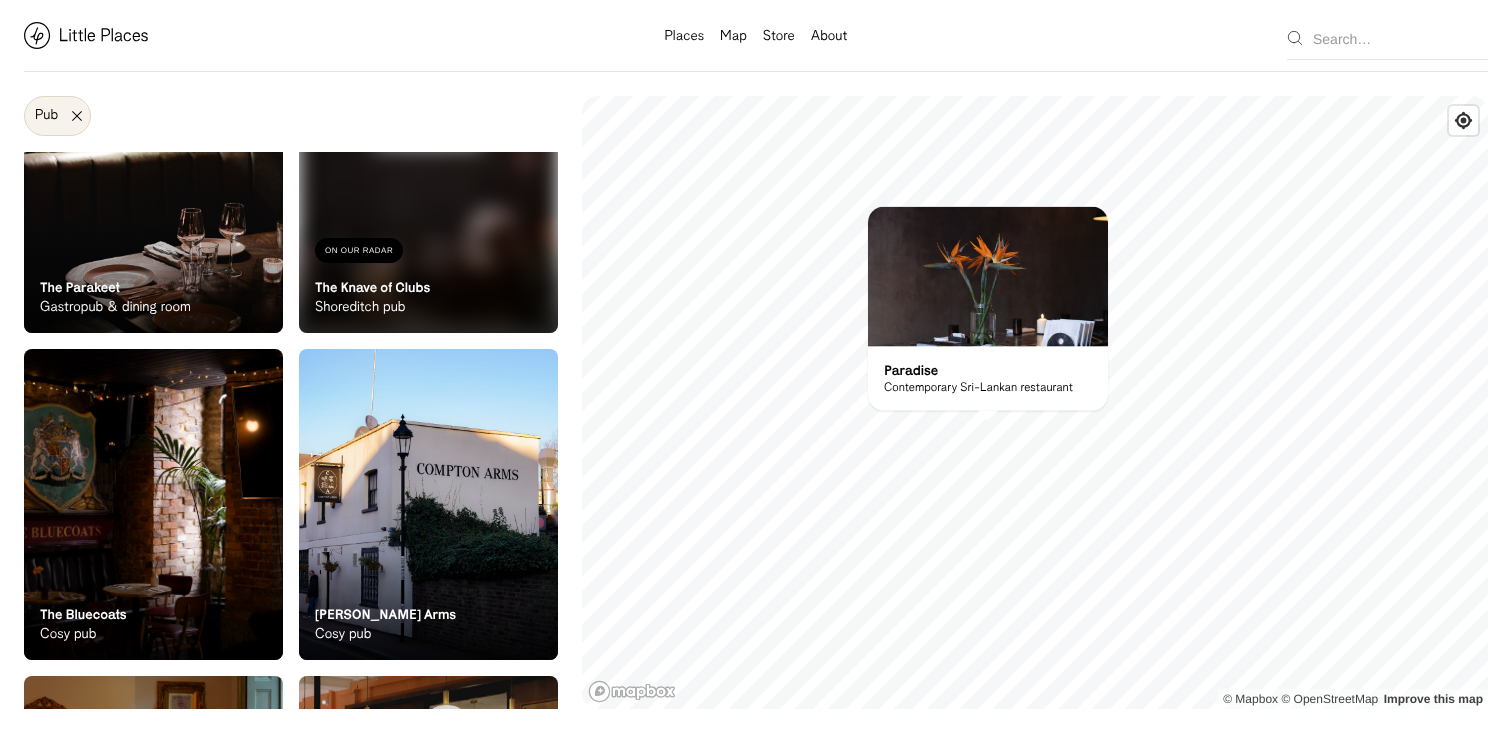 scroll, scrollTop: 0, scrollLeft: 0, axis: both 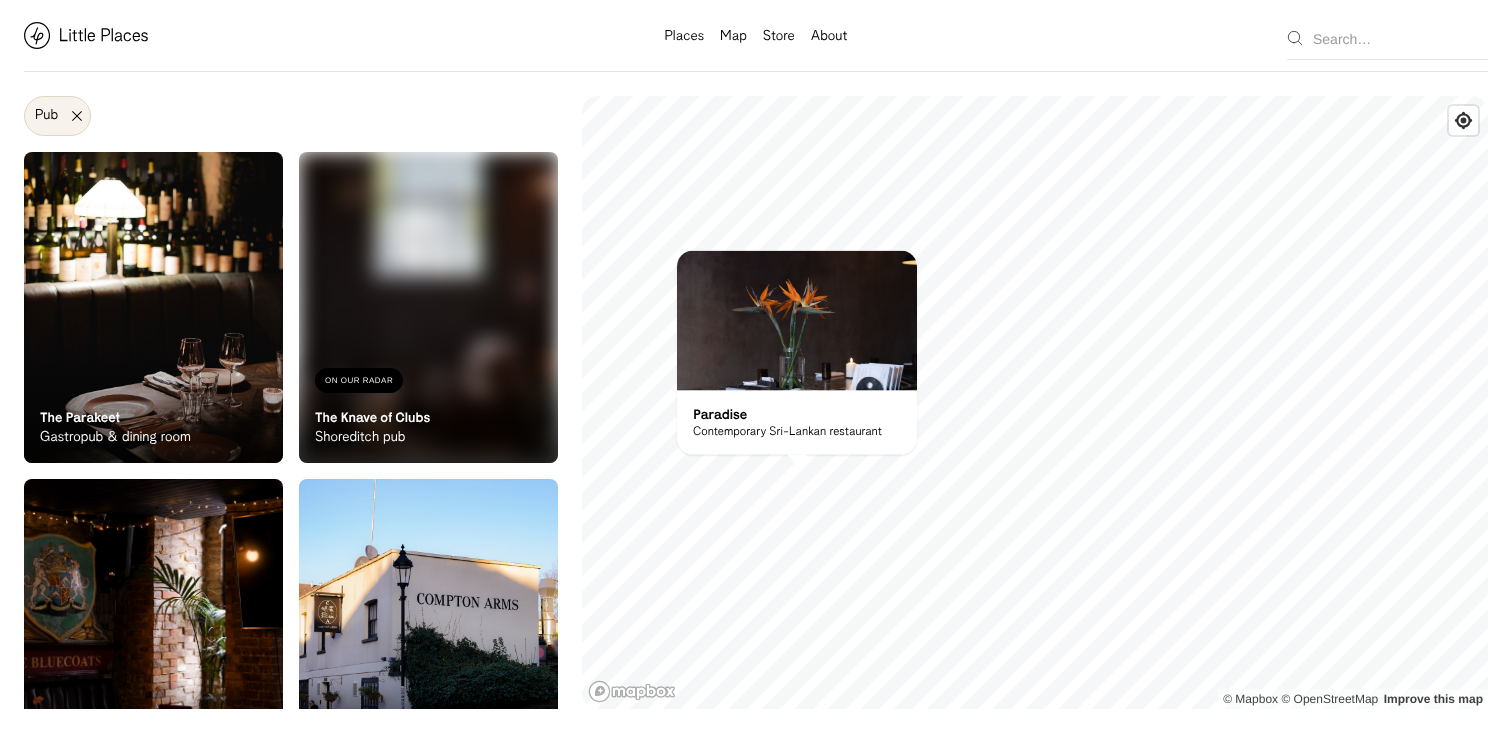 click on "© Mapbox   © OpenStreetMap   Improve this map On Our Radar Paradise Contemporary Sri-Lankan restaurant  ×" at bounding box center [1035, 402] 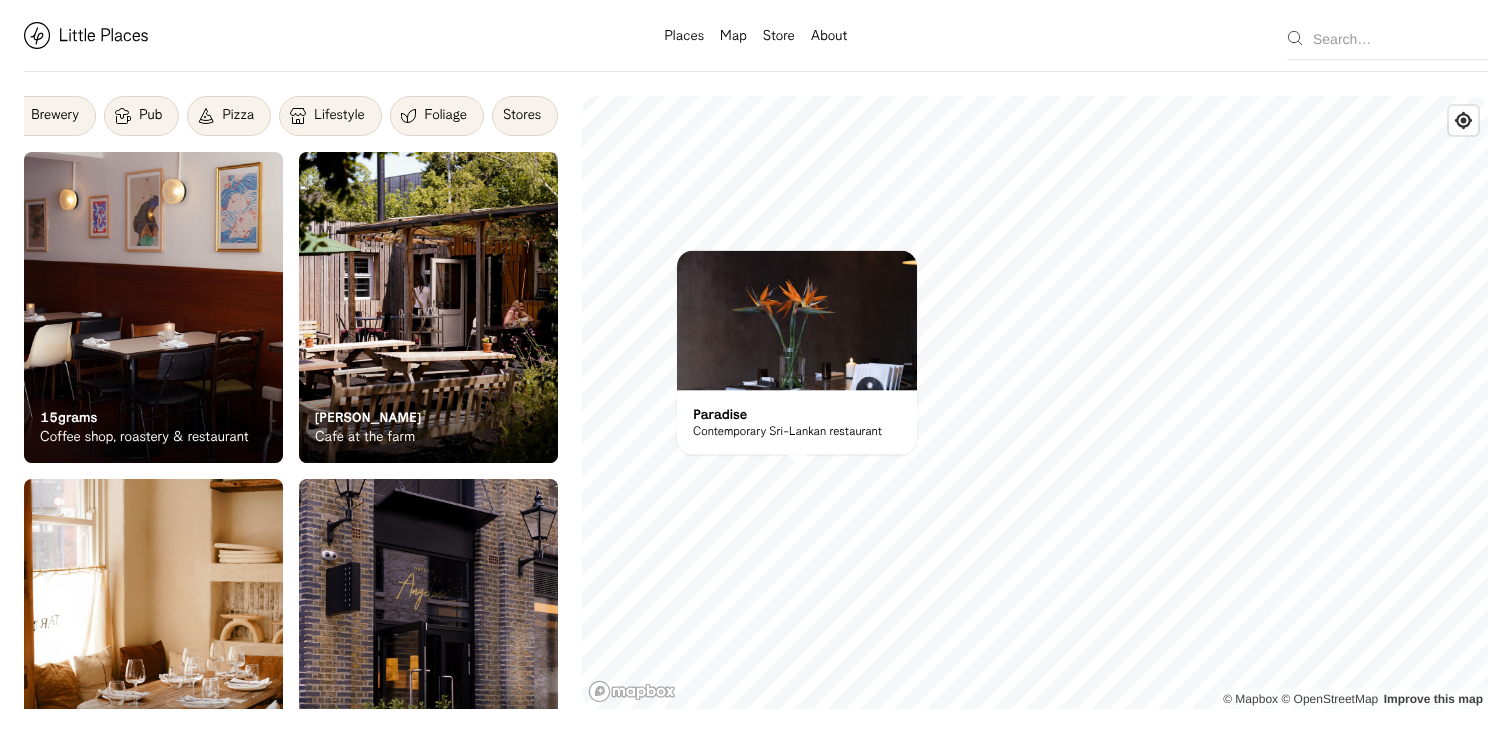 click at bounding box center [260, 35] 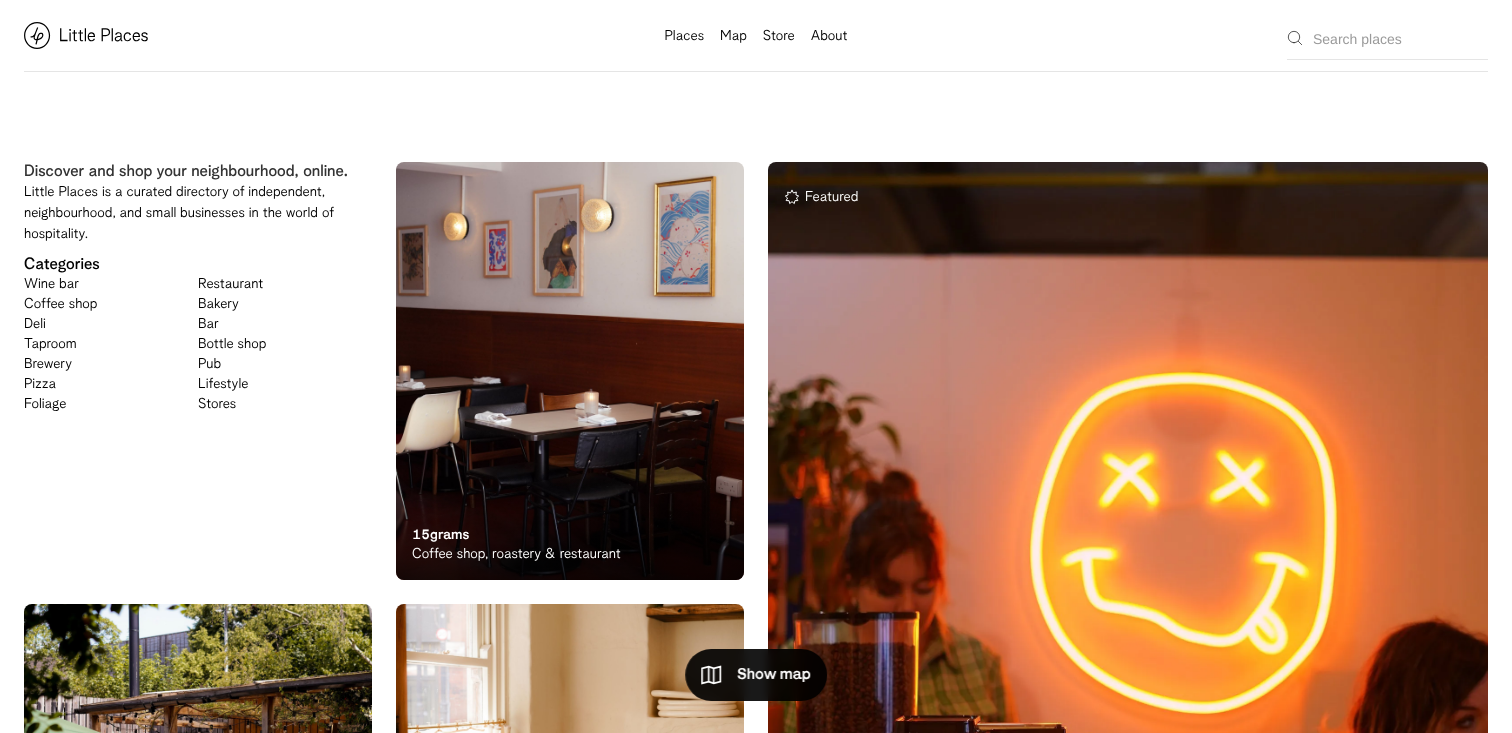 scroll, scrollTop: 0, scrollLeft: 0, axis: both 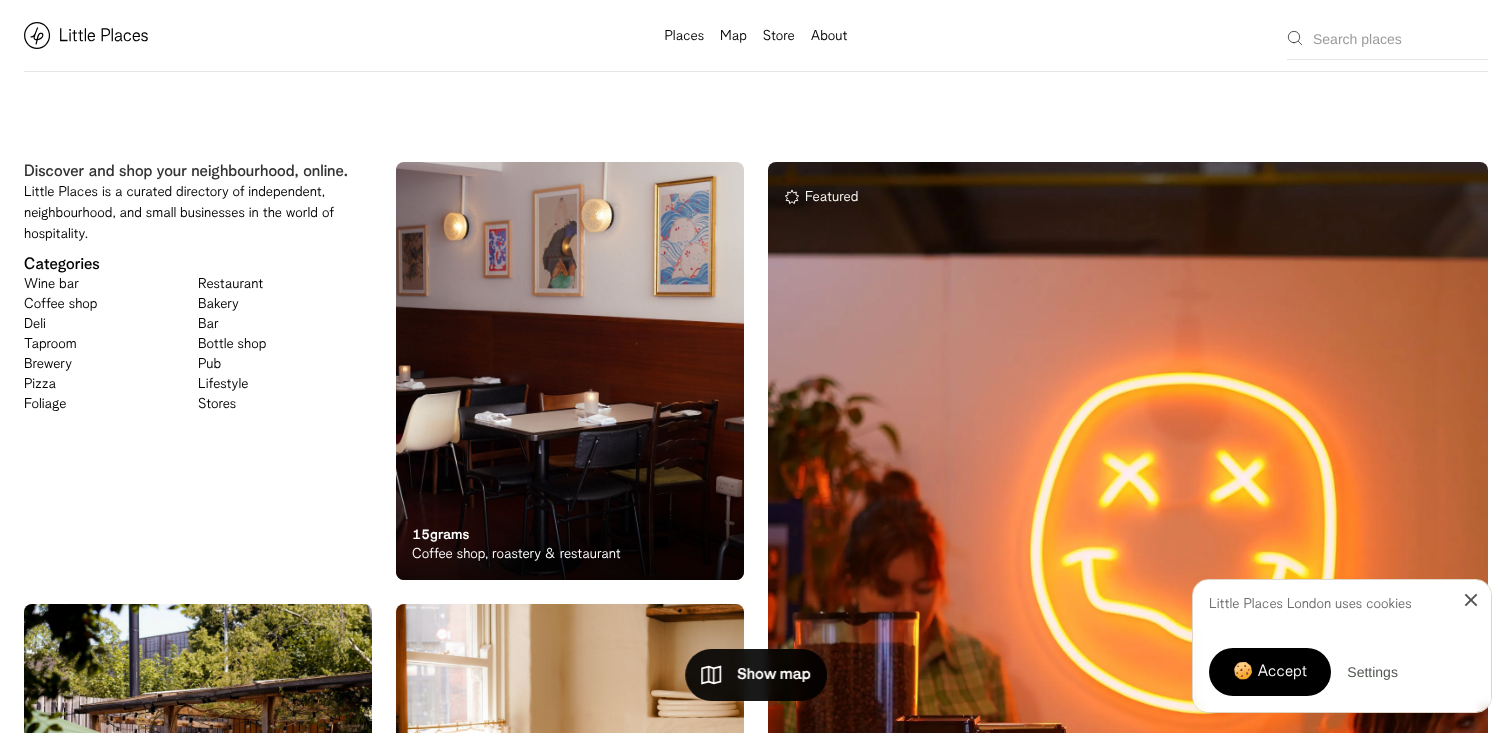 click on "Bar" at bounding box center (208, 325) 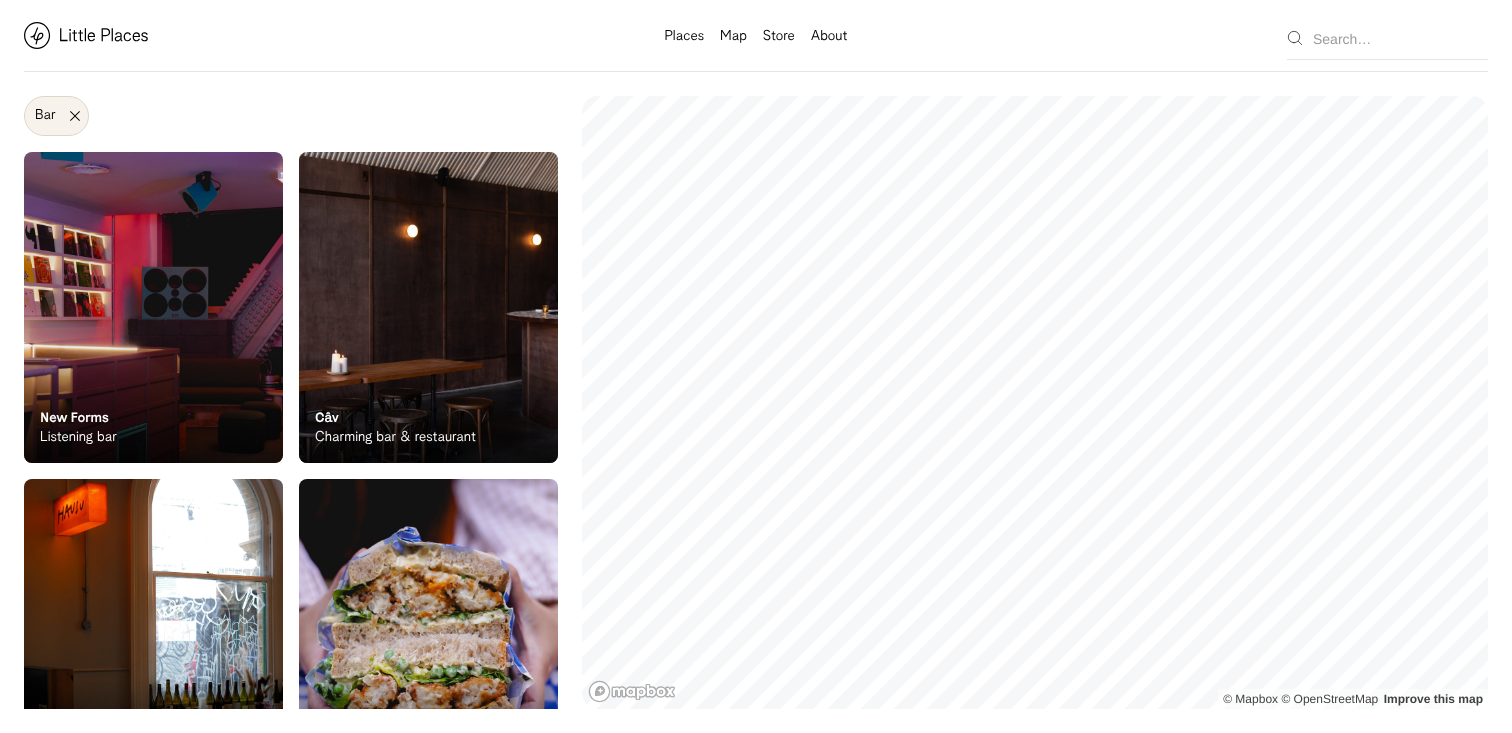 scroll, scrollTop: 0, scrollLeft: 0, axis: both 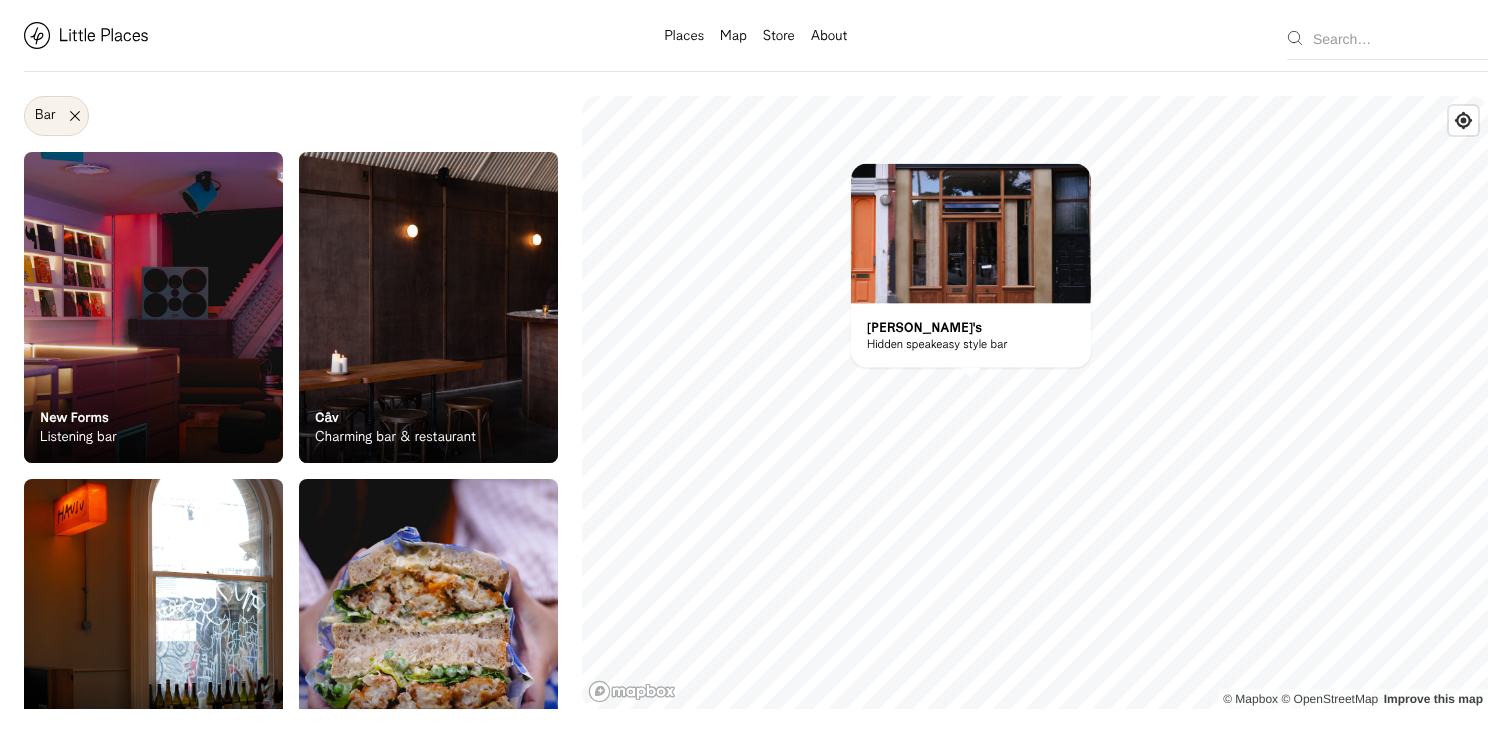 click on "On Our Radar Charlie's Hidden speakeasy style bar" at bounding box center [971, 336] 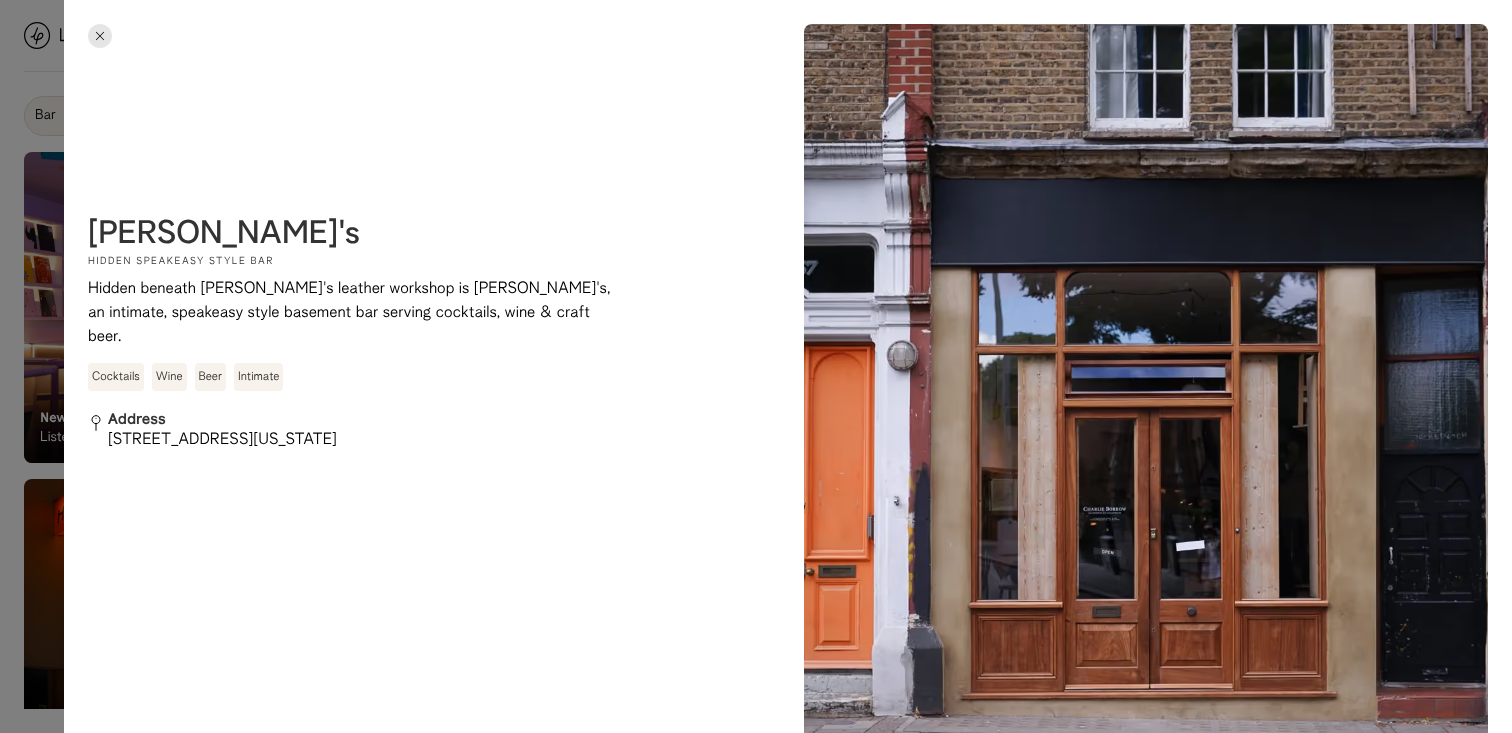 click on "59 Virginia Road, London, E2 7NF" at bounding box center [278, 440] 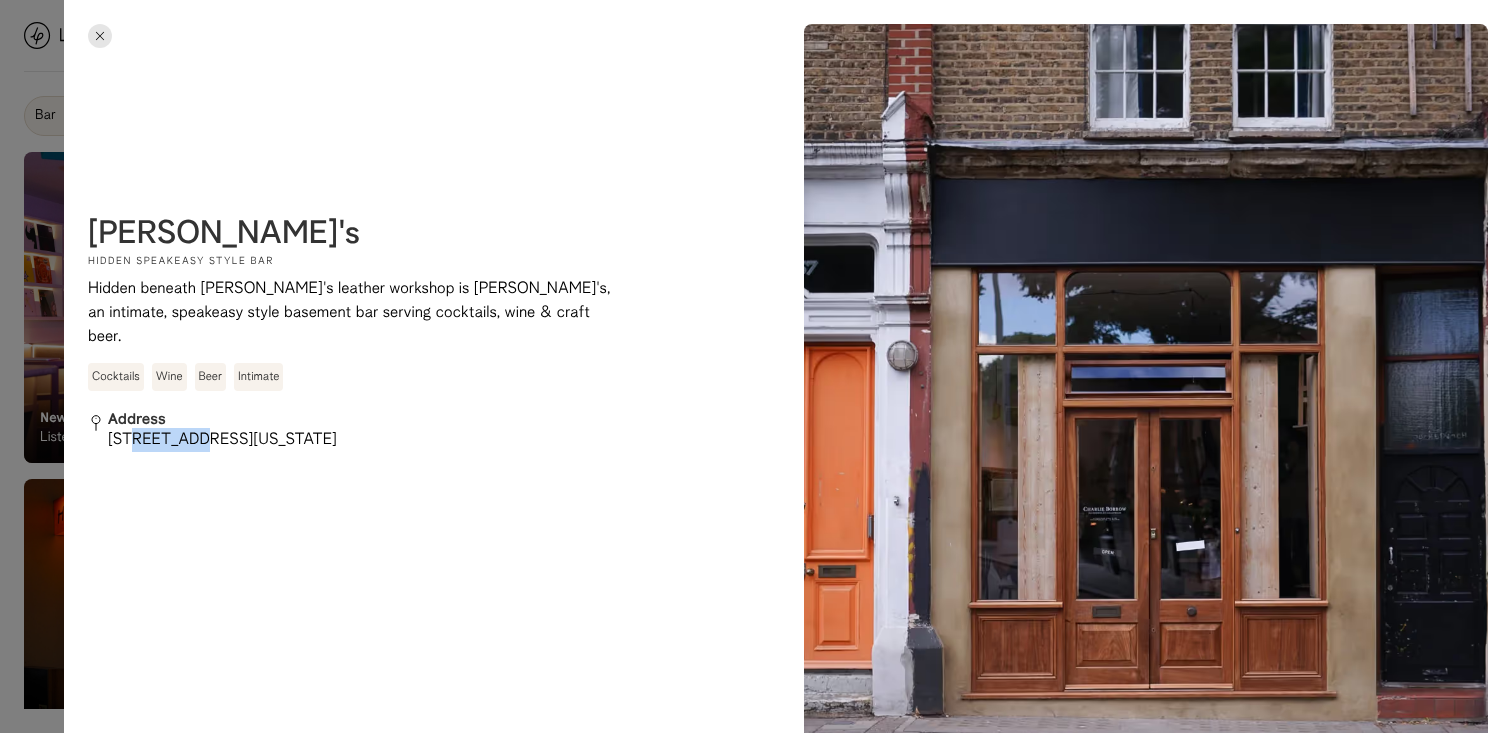 click on "59 Virginia Road, London, E2 7NF" at bounding box center (278, 440) 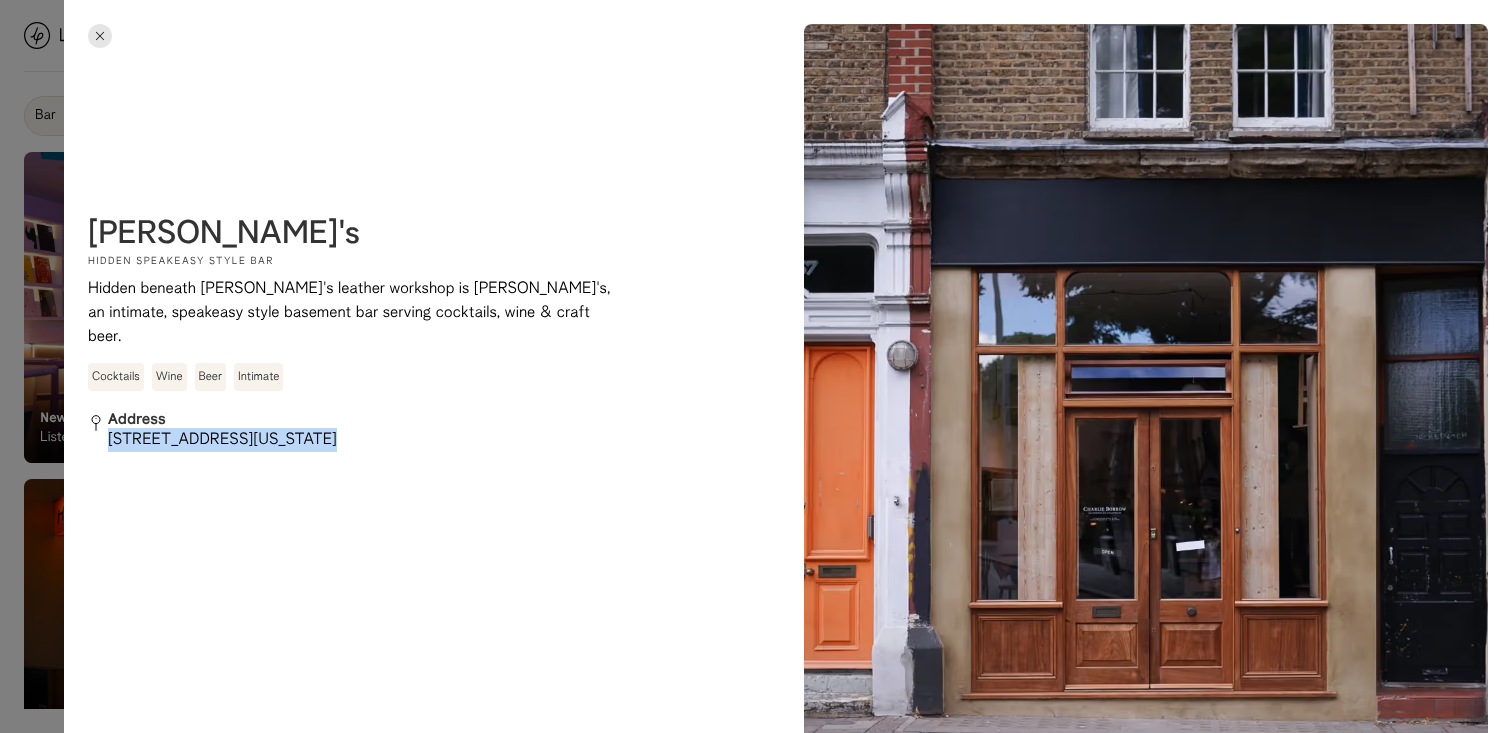 click on "59 Virginia Road, London, E2 7NF" at bounding box center [278, 440] 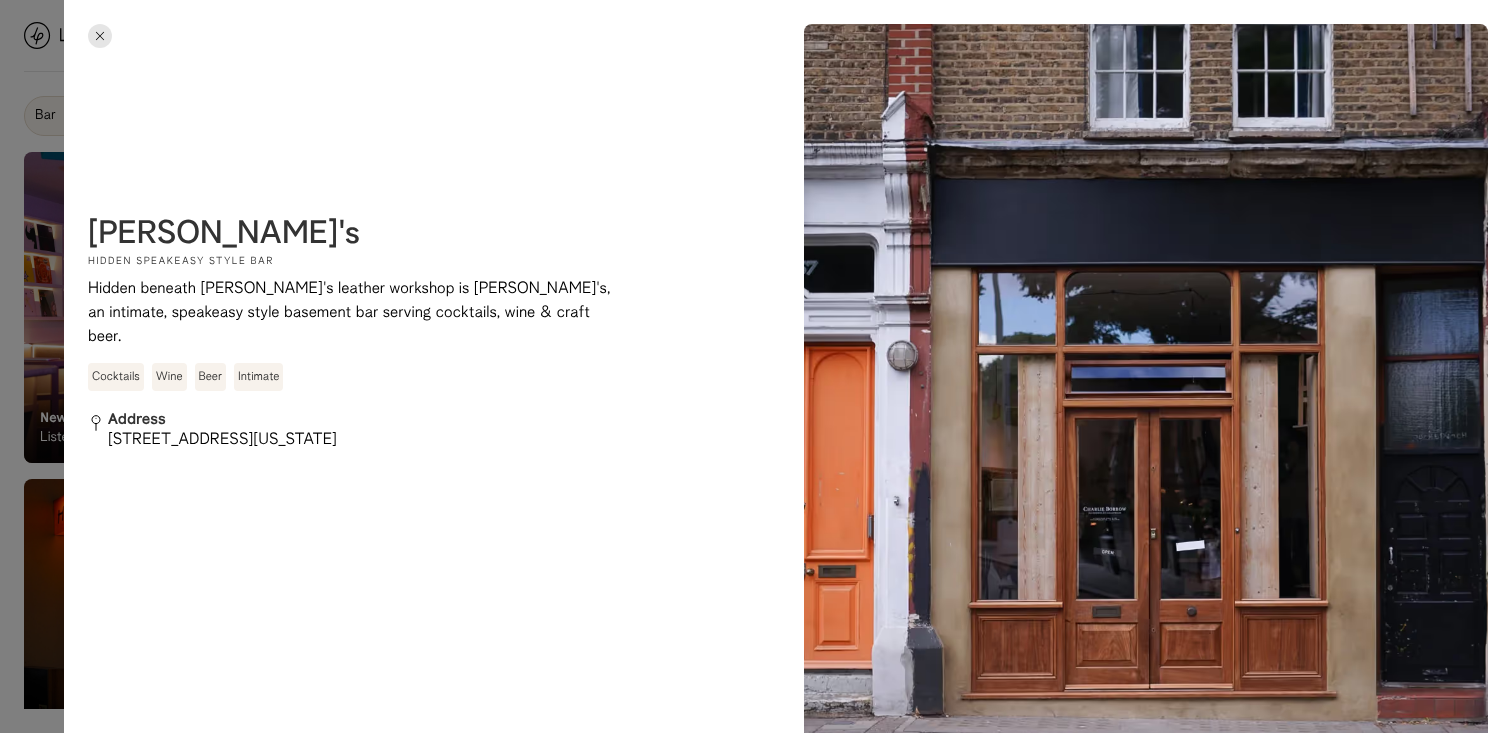 click at bounding box center (756, 366) 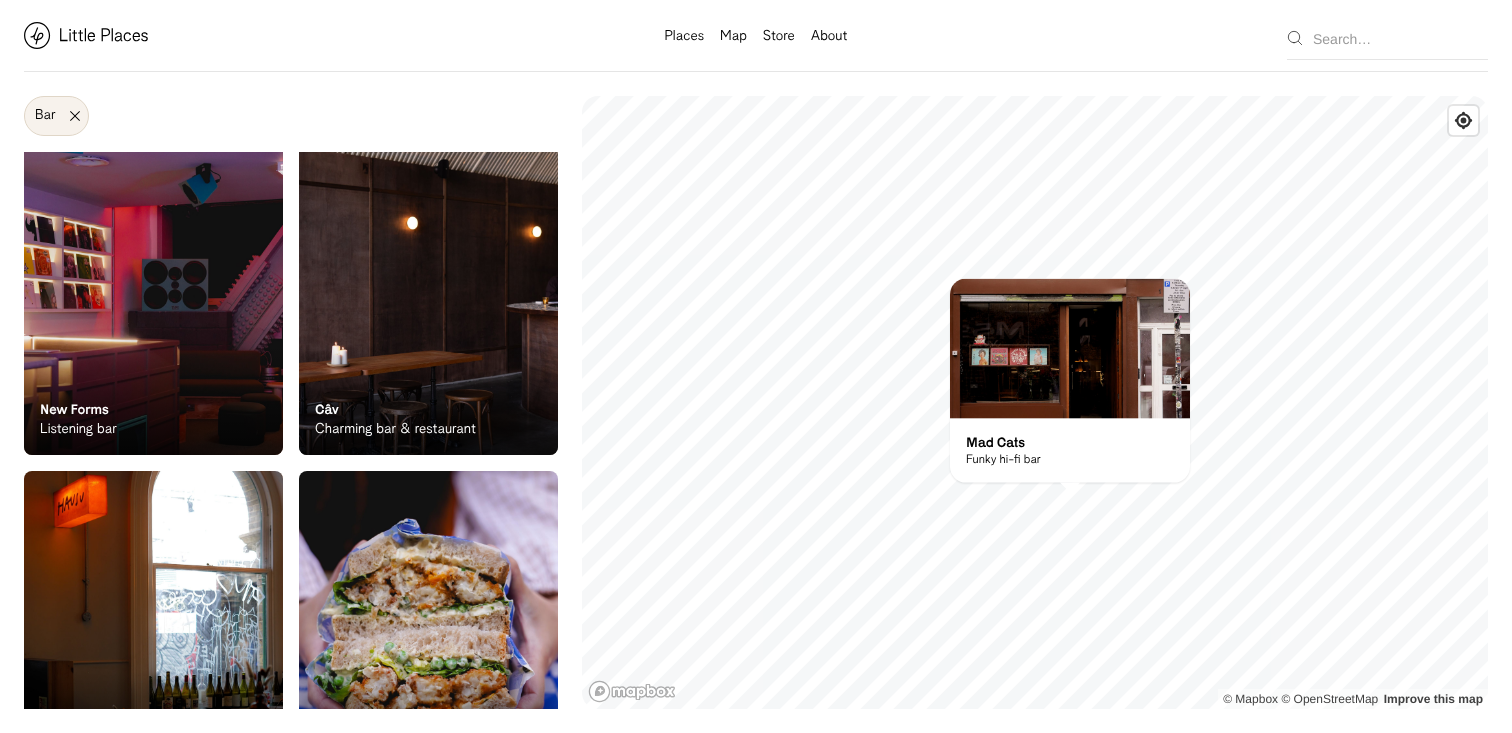 scroll, scrollTop: 10, scrollLeft: 0, axis: vertical 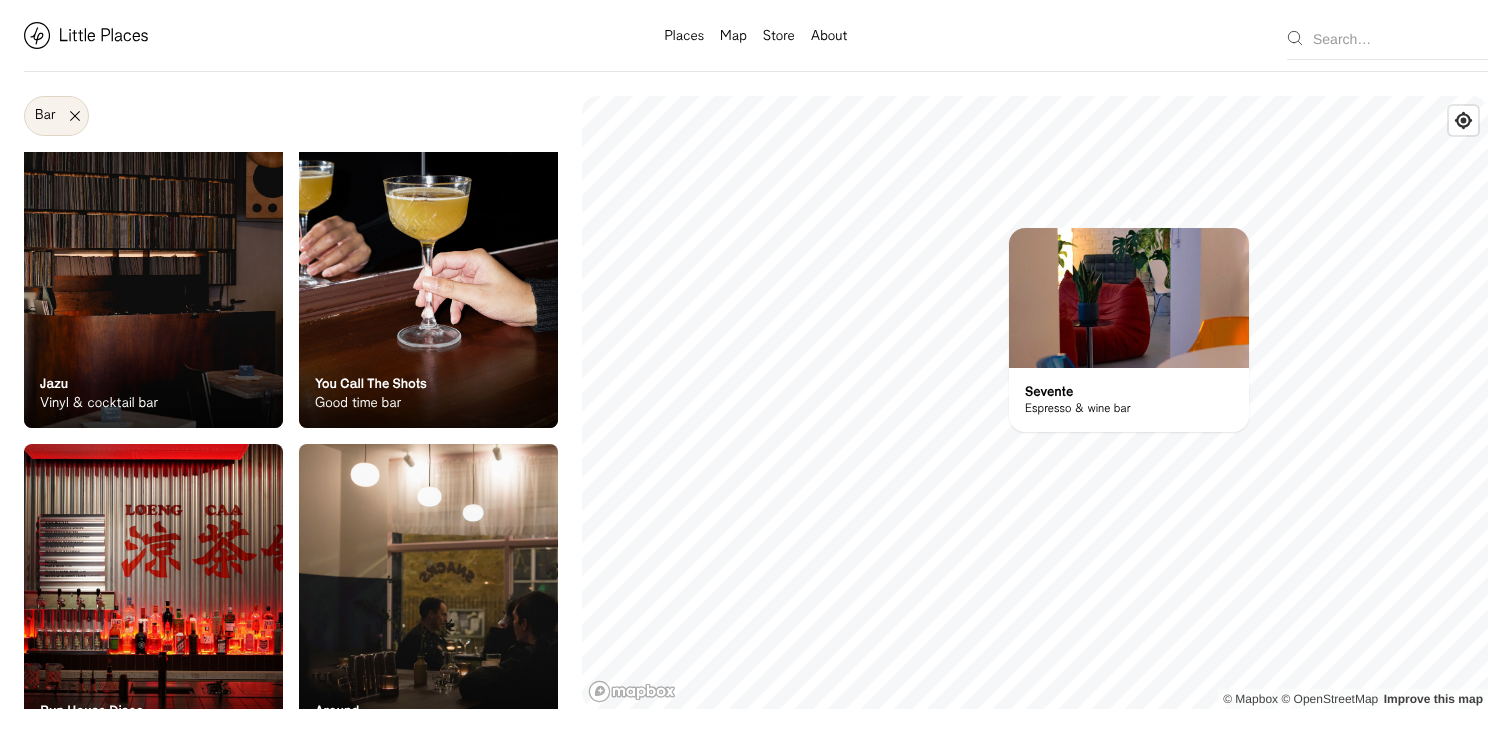 click on "Espresso & wine bar" at bounding box center (1078, 409) 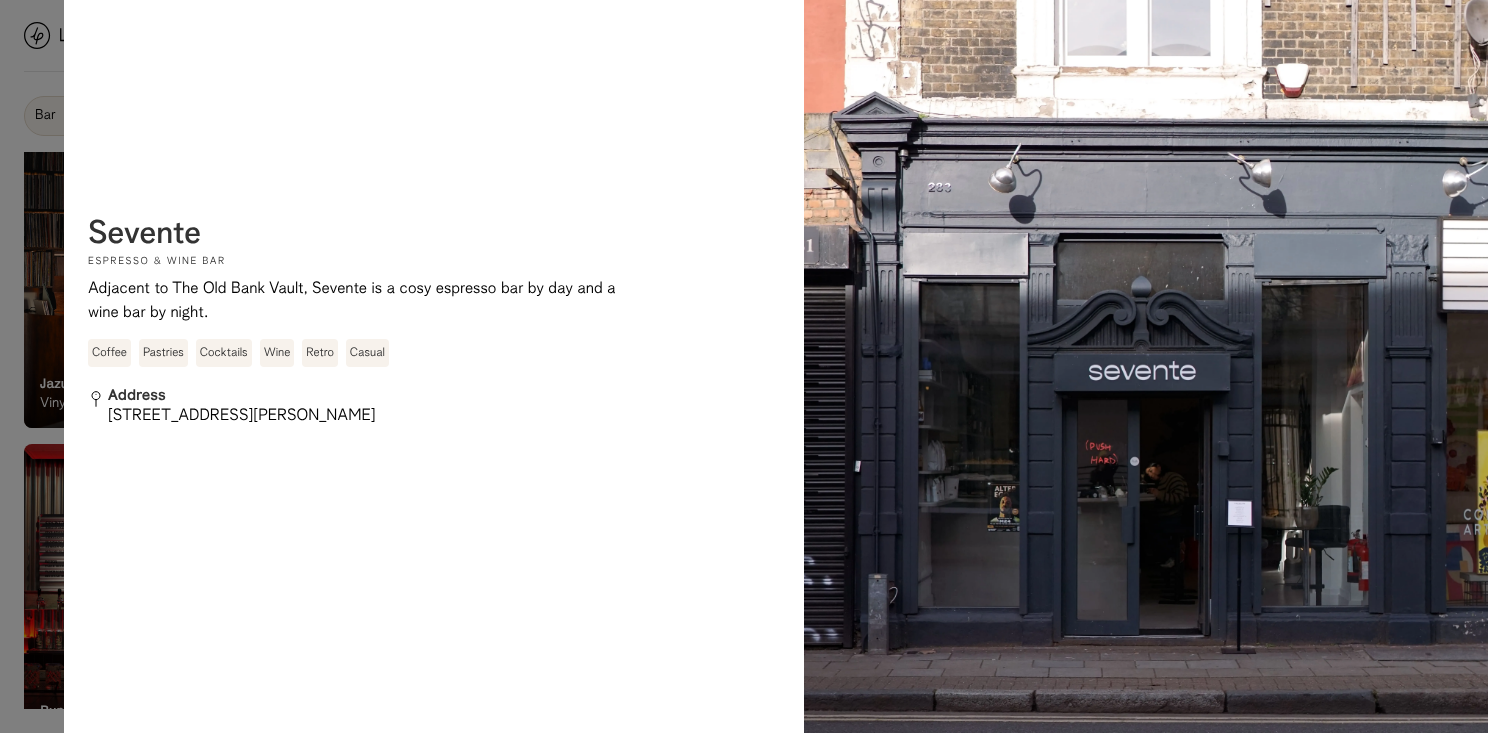 scroll, scrollTop: 967, scrollLeft: 0, axis: vertical 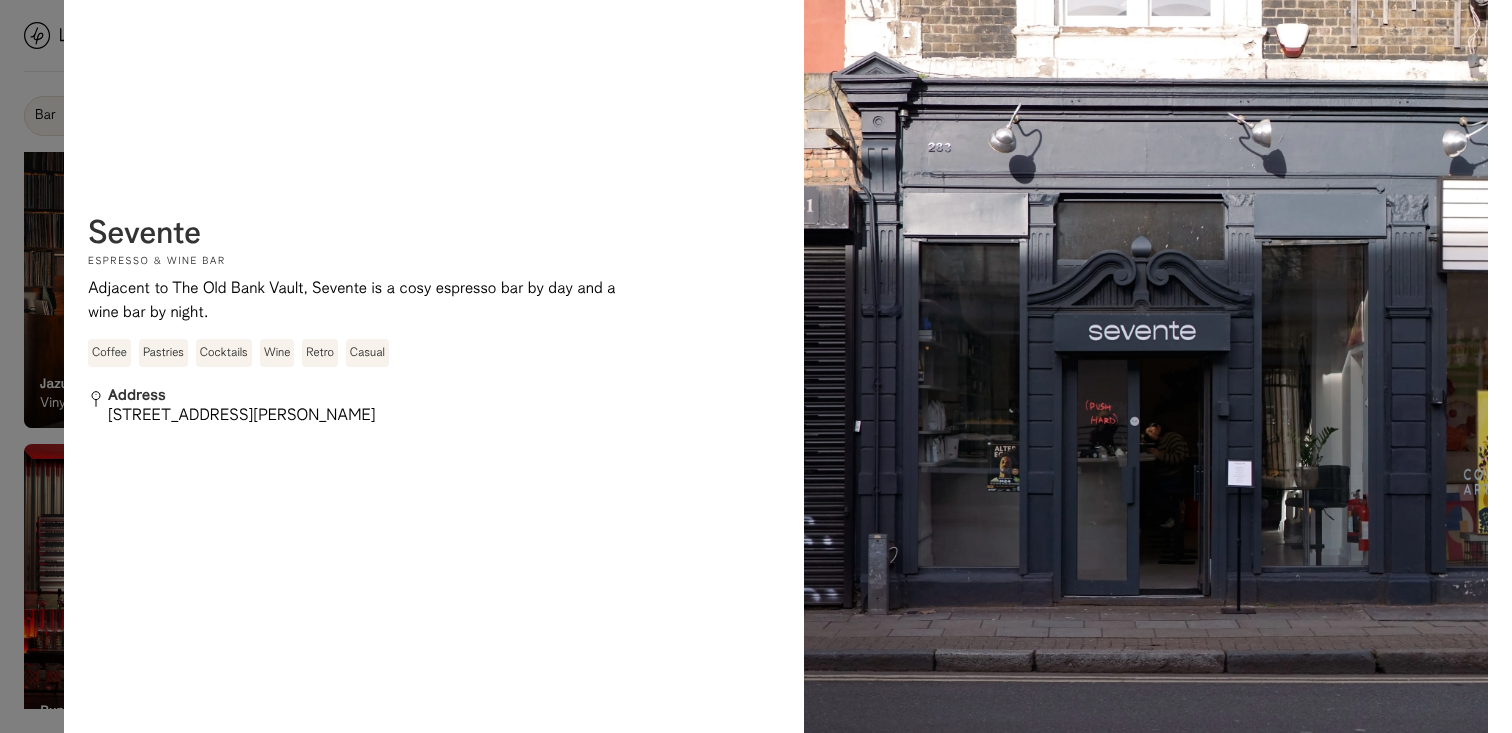 click at bounding box center [756, 366] 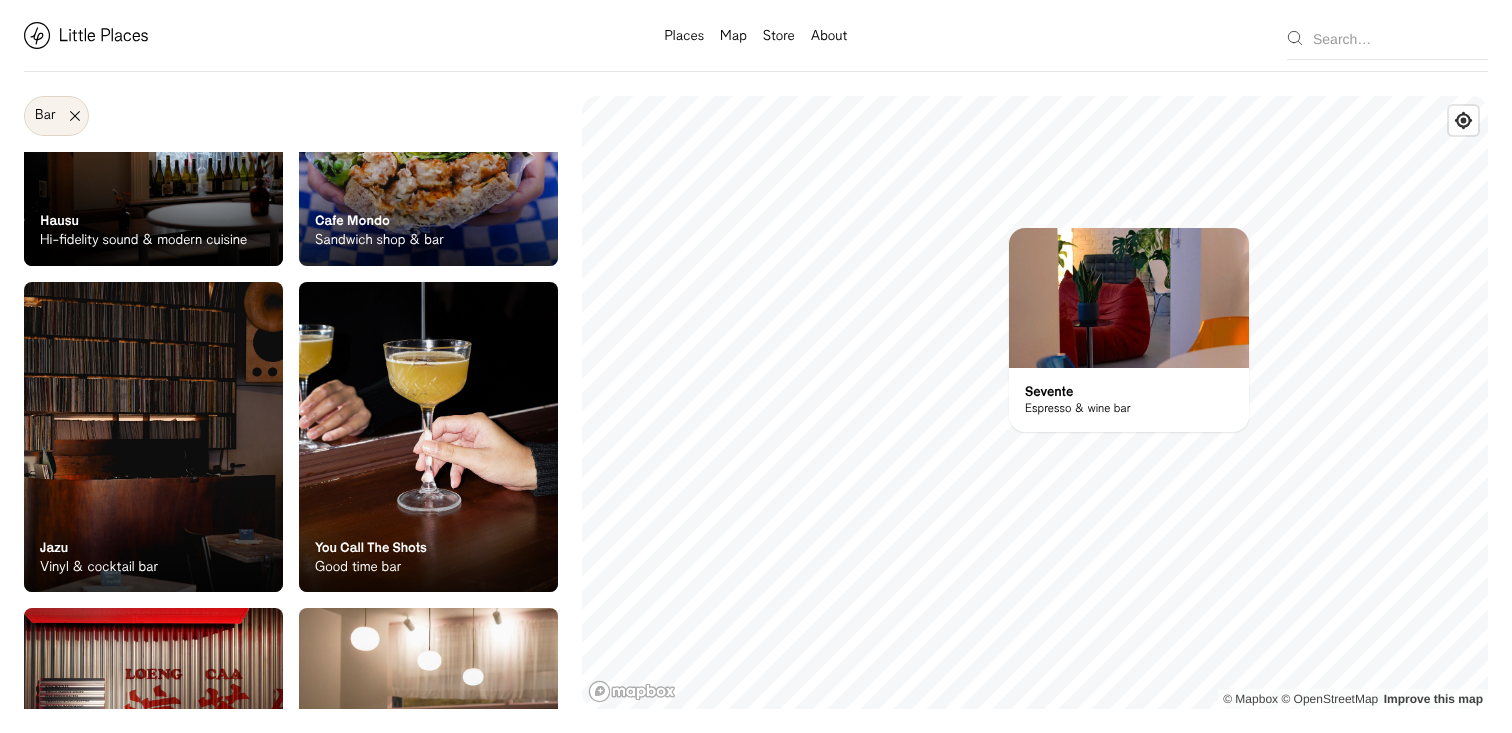 scroll, scrollTop: 1099, scrollLeft: 0, axis: vertical 